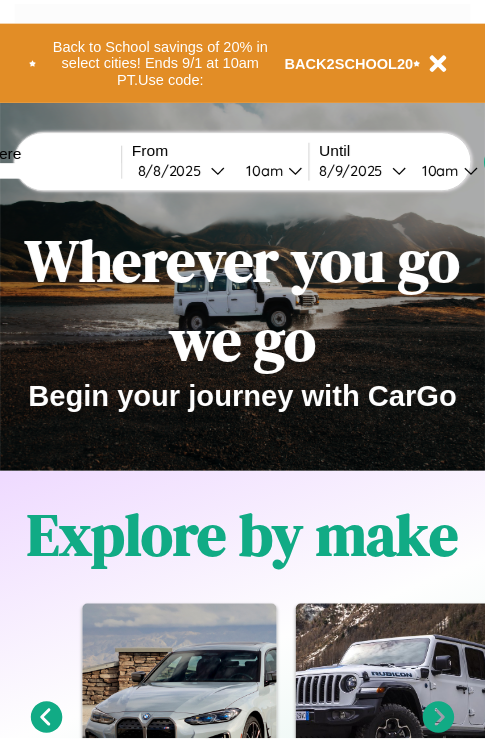 scroll, scrollTop: 0, scrollLeft: 0, axis: both 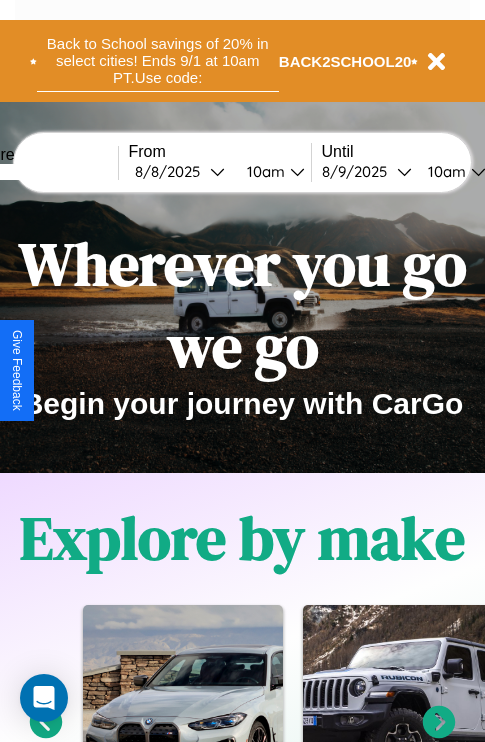 click on "Back to School savings of 20% in select cities! Ends 9/1 at 10am PT.  Use code:" at bounding box center (158, 61) 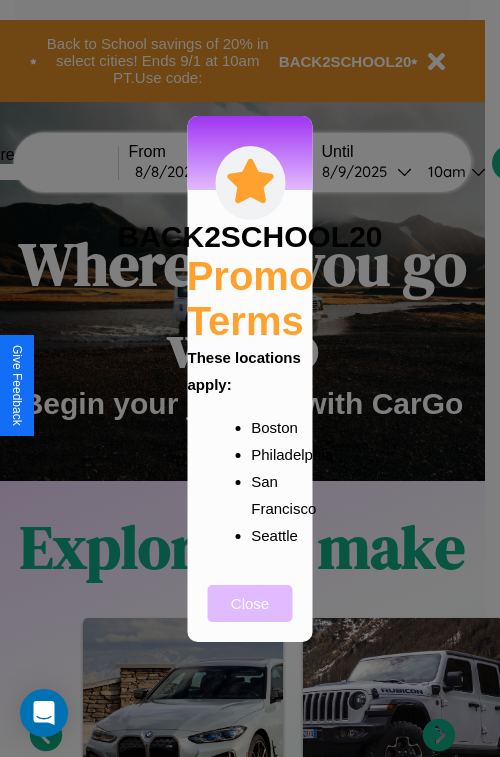 click on "Close" at bounding box center [250, 603] 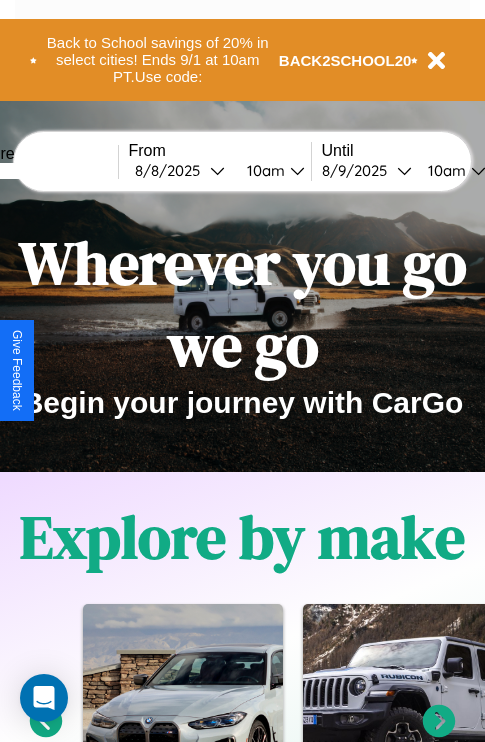 scroll, scrollTop: 0, scrollLeft: 0, axis: both 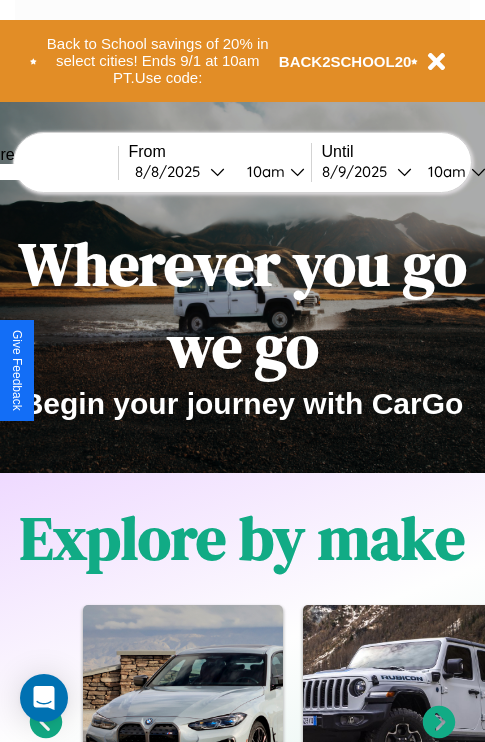 click at bounding box center [43, 172] 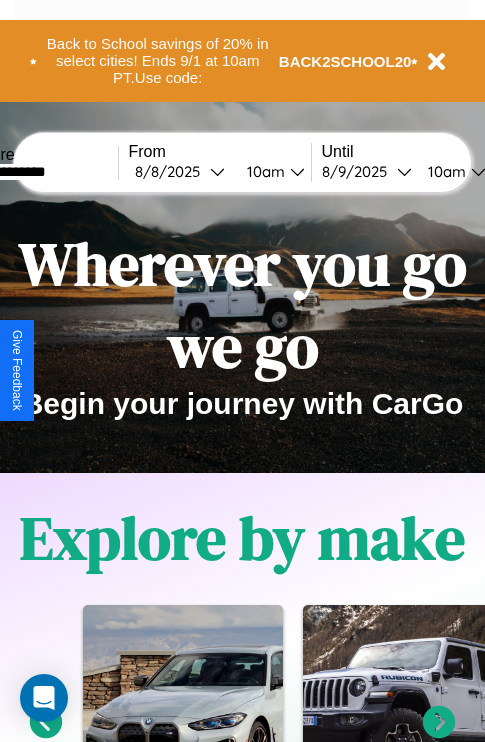 type on "**********" 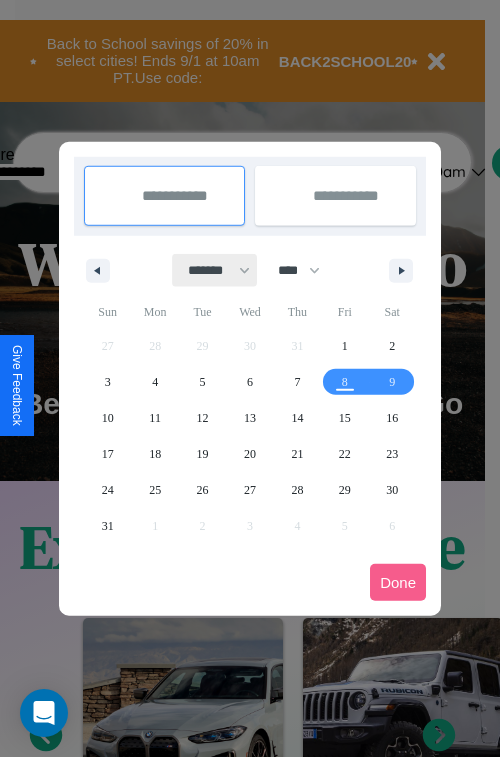 click on "******* ******** ***** ***** *** **** **** ****** ********* ******* ******** ********" at bounding box center (215, 270) 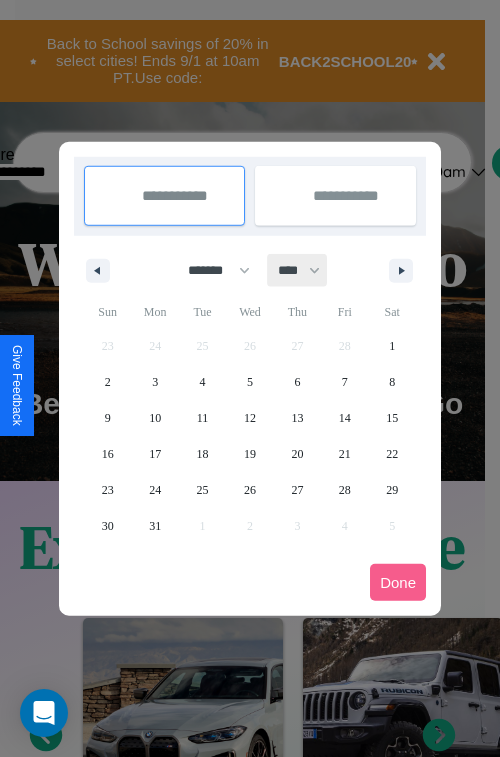 click on "**** **** **** **** **** **** **** **** **** **** **** **** **** **** **** **** **** **** **** **** **** **** **** **** **** **** **** **** **** **** **** **** **** **** **** **** **** **** **** **** **** **** **** **** **** **** **** **** **** **** **** **** **** **** **** **** **** **** **** **** **** **** **** **** **** **** **** **** **** **** **** **** **** **** **** **** **** **** **** **** **** **** **** **** **** **** **** **** **** **** **** **** **** **** **** **** **** **** **** **** **** **** **** **** **** **** **** **** **** **** **** **** **** **** **** **** **** **** **** **** ****" at bounding box center [298, 270] 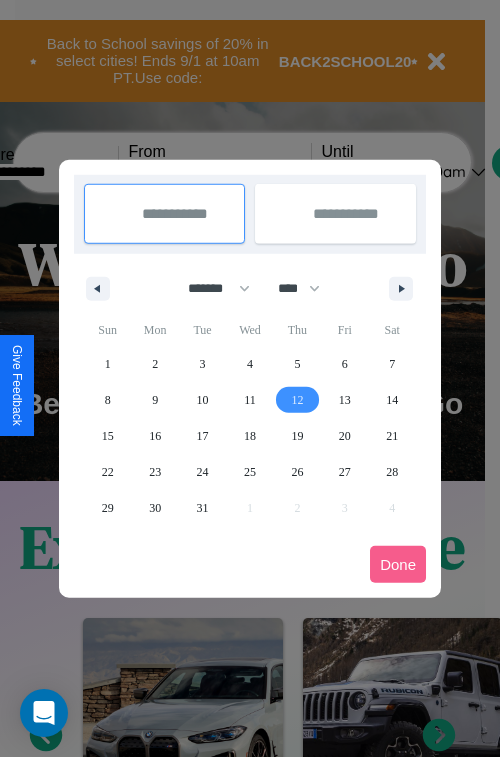 click on "12" at bounding box center [297, 400] 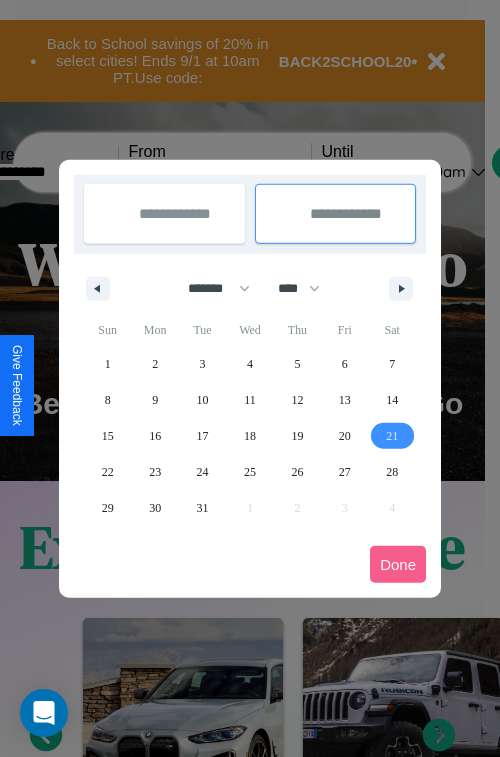 click on "21" at bounding box center (392, 436) 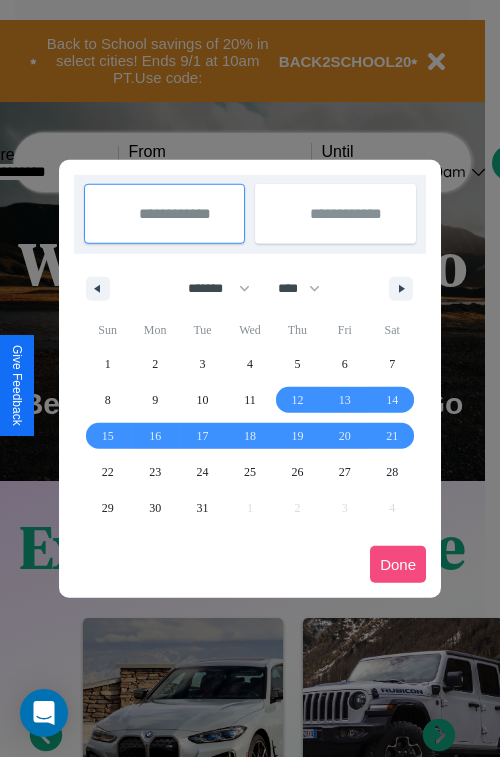 click on "Done" at bounding box center (398, 564) 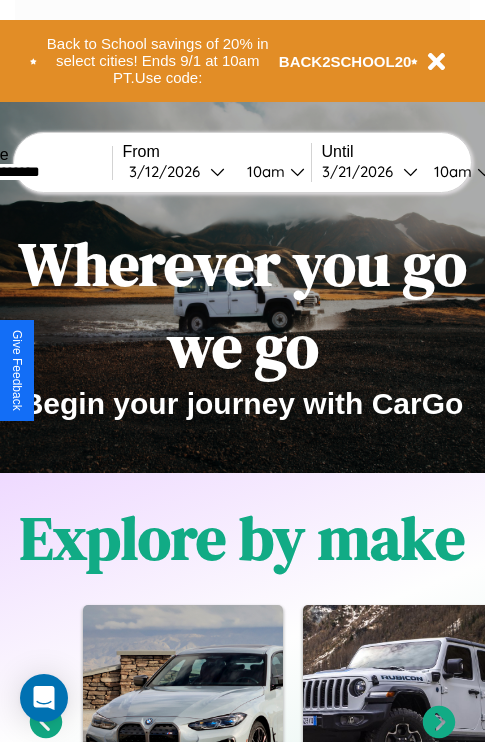 scroll, scrollTop: 0, scrollLeft: 74, axis: horizontal 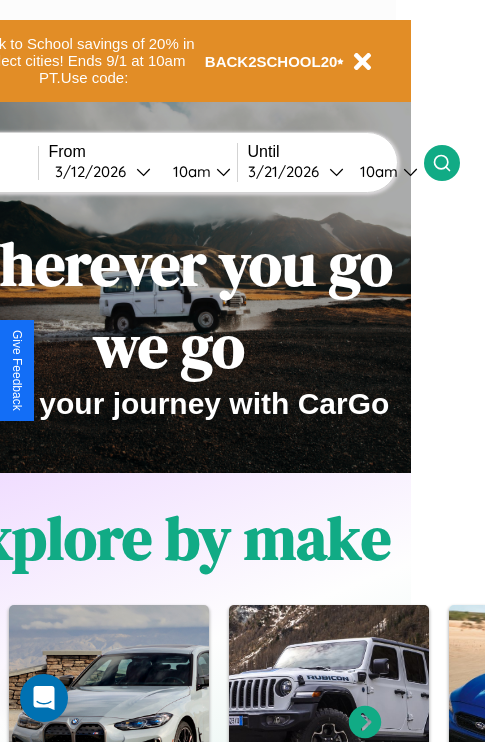 click 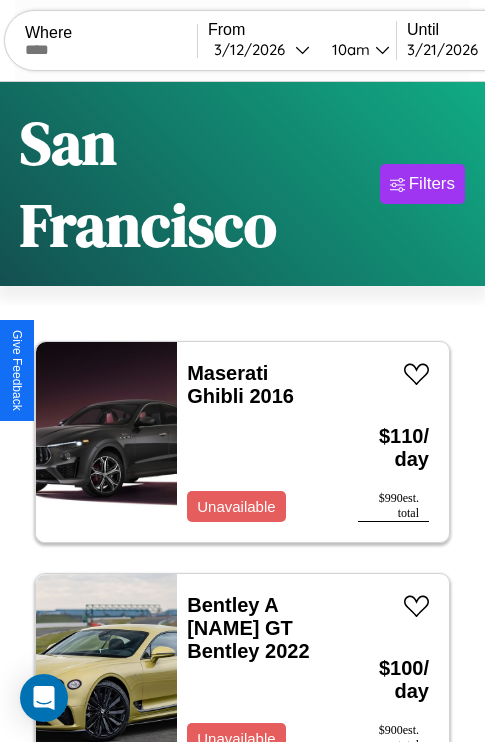 scroll, scrollTop: 74, scrollLeft: 0, axis: vertical 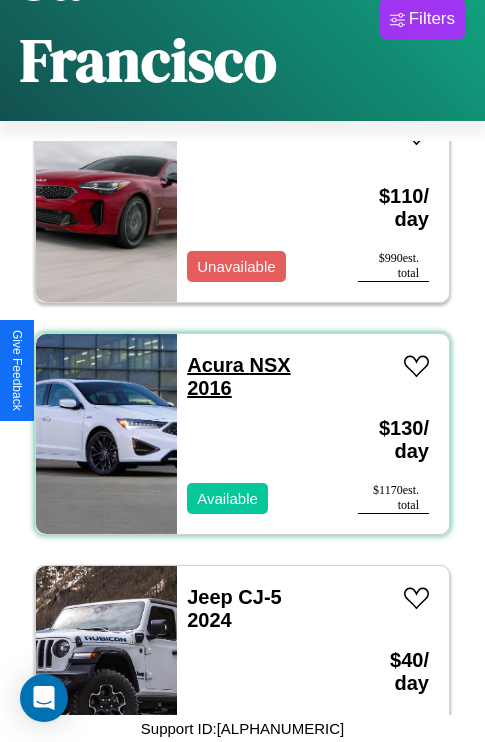 click on "Acura   NSX   2016" at bounding box center [238, 376] 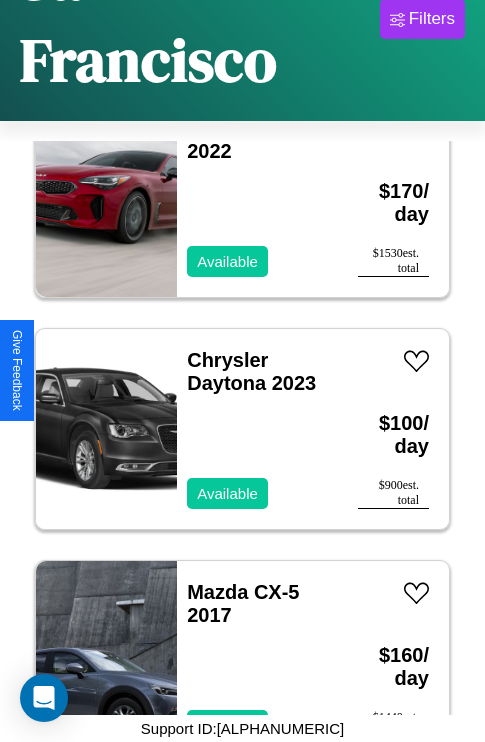scroll, scrollTop: 1003, scrollLeft: 0, axis: vertical 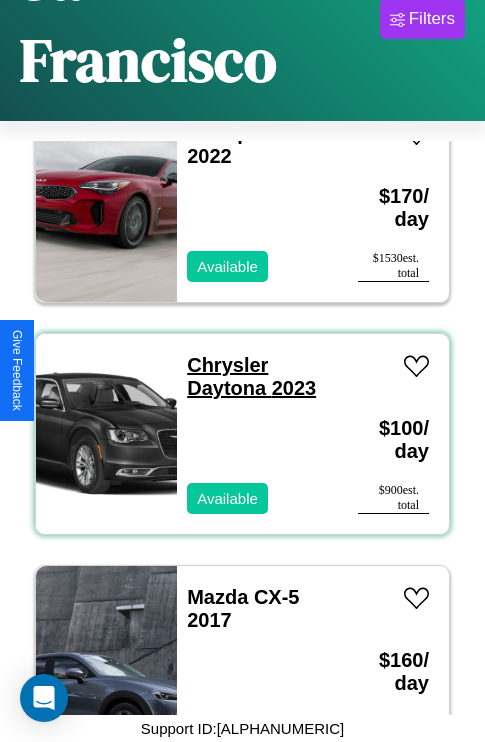 click on "Chrysler   Daytona   2023" at bounding box center [251, 376] 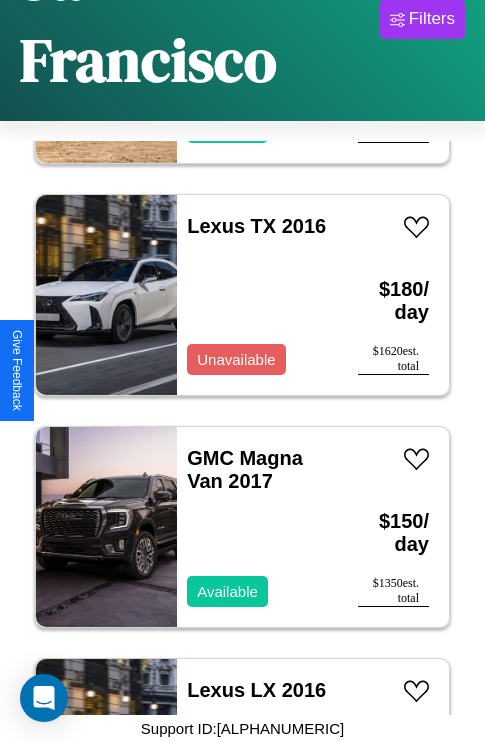 scroll, scrollTop: 10358, scrollLeft: 0, axis: vertical 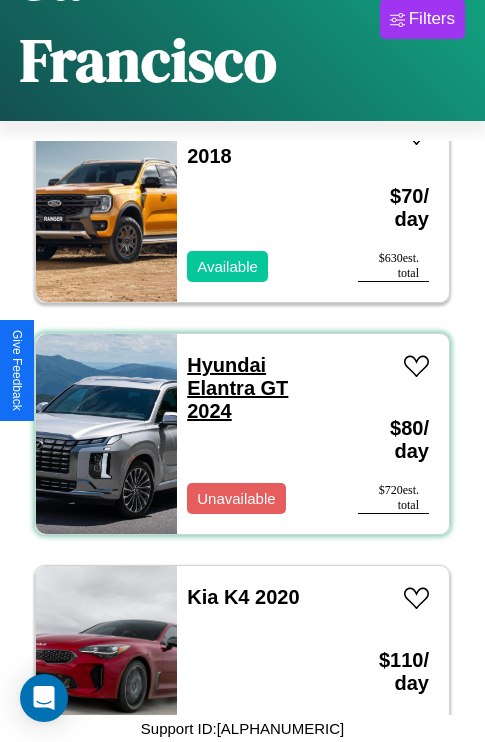 click on "Hyundai   Elantra GT   2024" at bounding box center [237, 388] 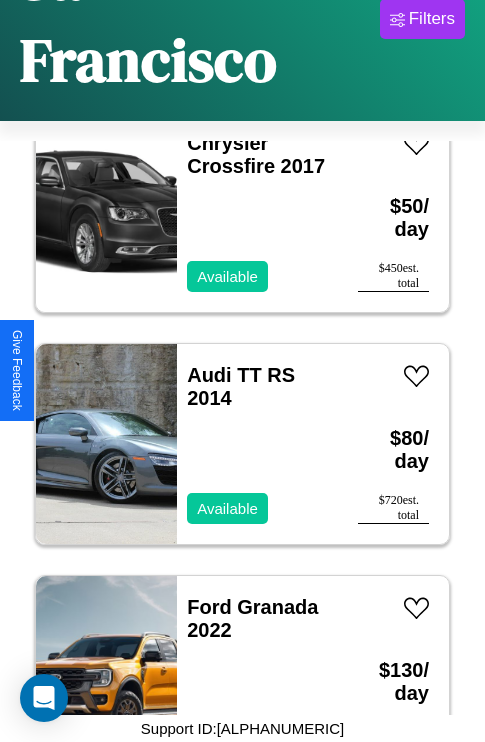 scroll, scrollTop: 7267, scrollLeft: 0, axis: vertical 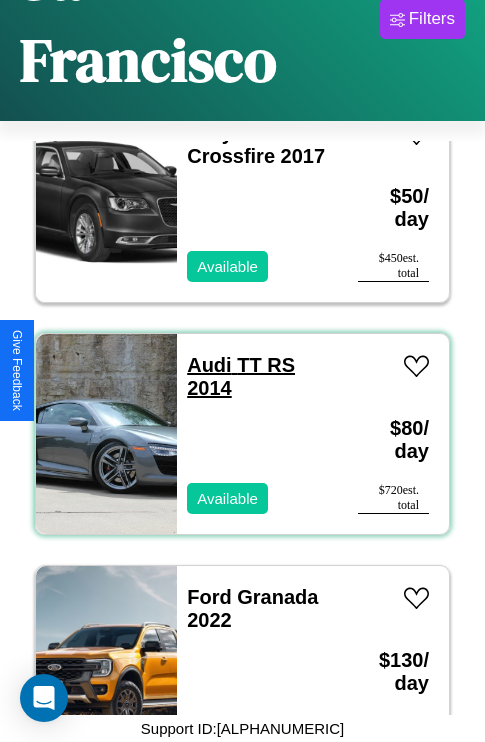 click on "Audi   TT RS   2014" at bounding box center (241, 376) 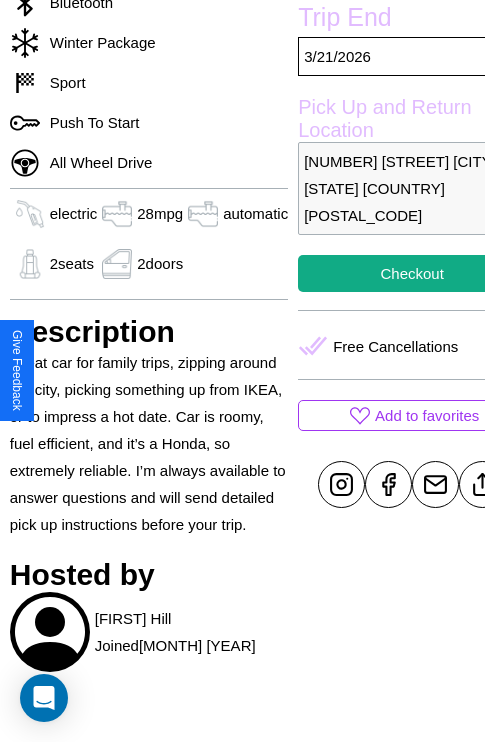 scroll, scrollTop: 697, scrollLeft: 76, axis: both 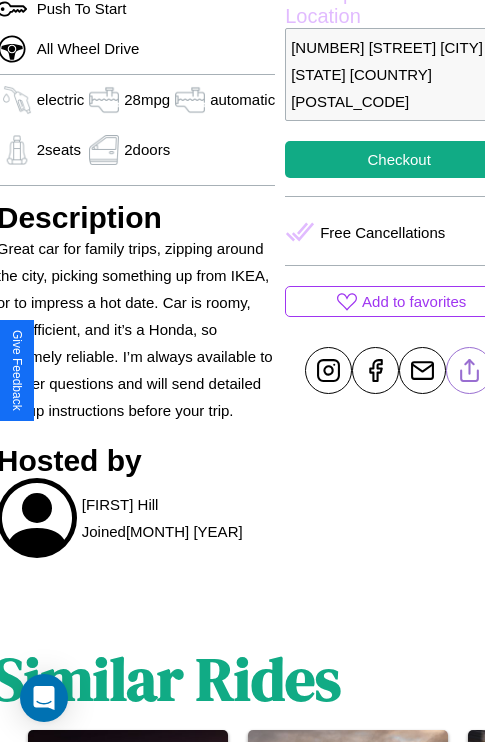 click 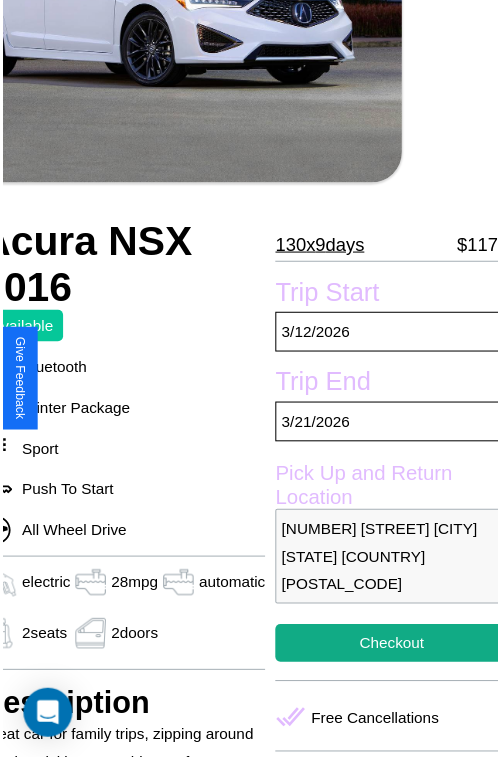 scroll, scrollTop: 181, scrollLeft: 96, axis: both 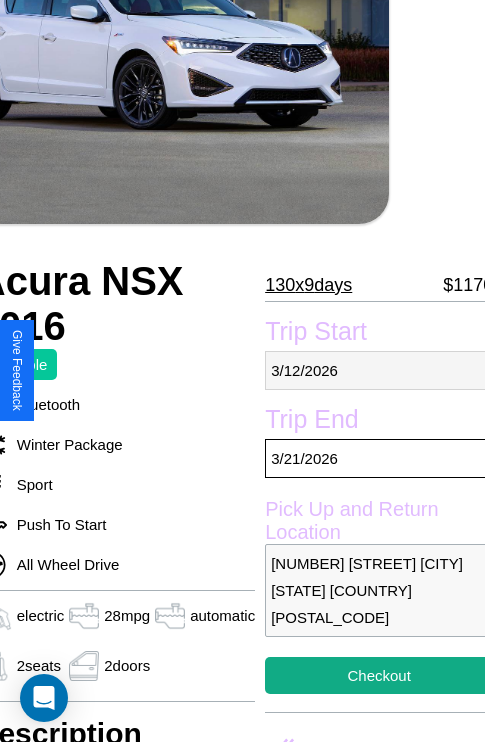 click on "3 / 12 / 2026" at bounding box center [379, 370] 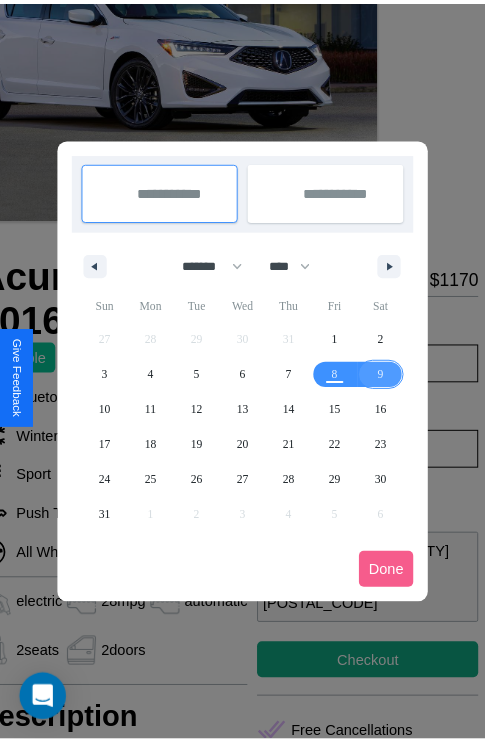 scroll, scrollTop: 0, scrollLeft: 96, axis: horizontal 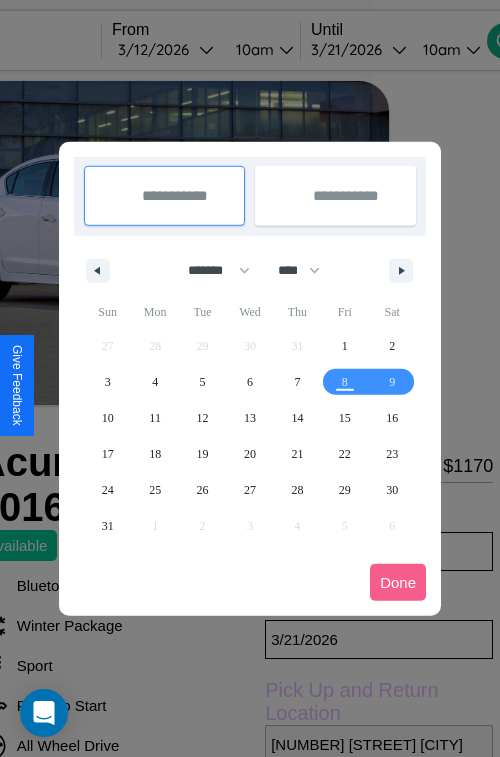 click at bounding box center (250, 378) 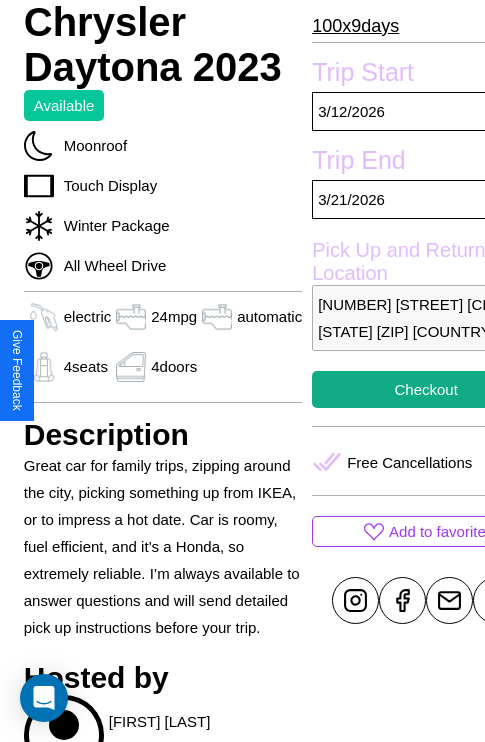 scroll, scrollTop: 737, scrollLeft: 76, axis: both 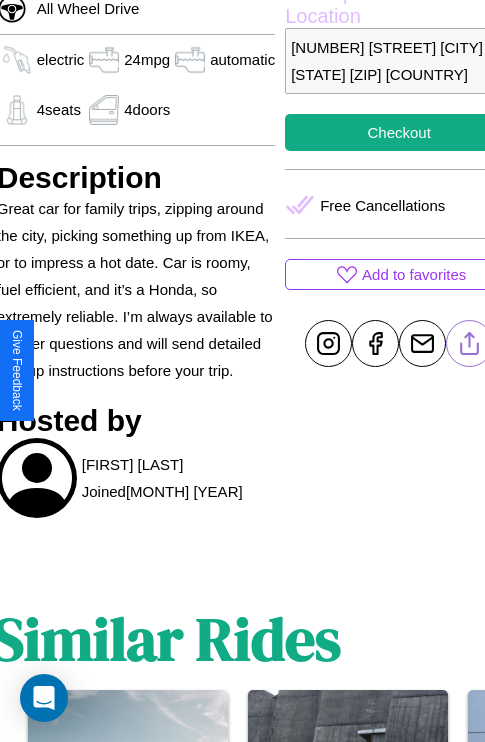 click 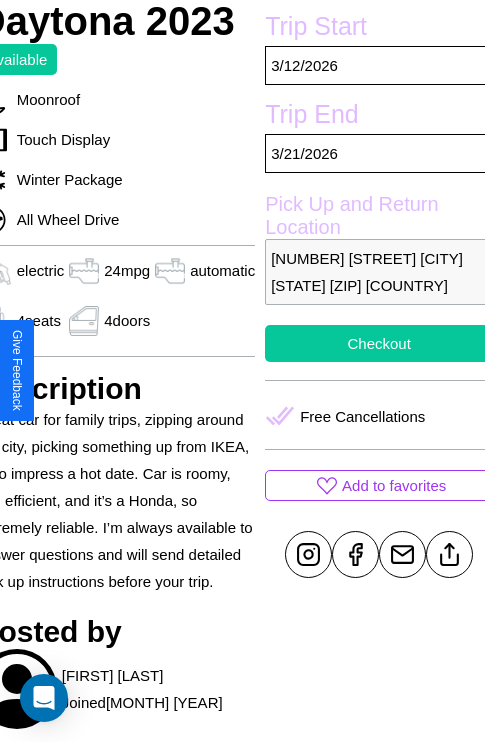 click on "Checkout" at bounding box center [379, 343] 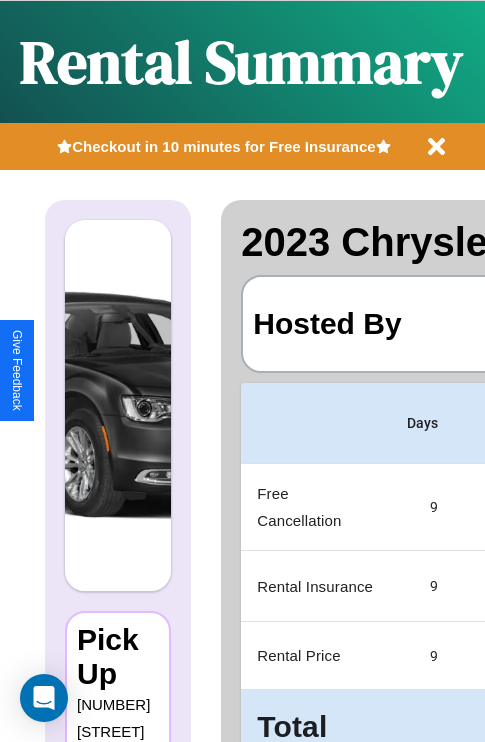 scroll, scrollTop: 0, scrollLeft: 378, axis: horizontal 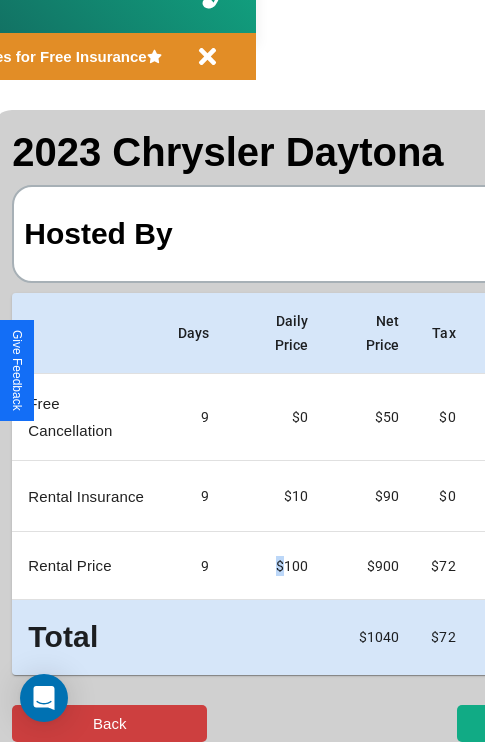 click on "Back" at bounding box center (109, 723) 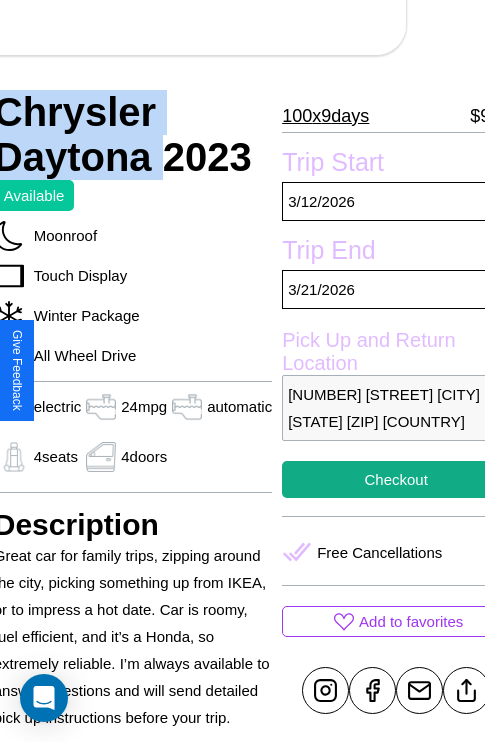 scroll, scrollTop: 441, scrollLeft: 96, axis: both 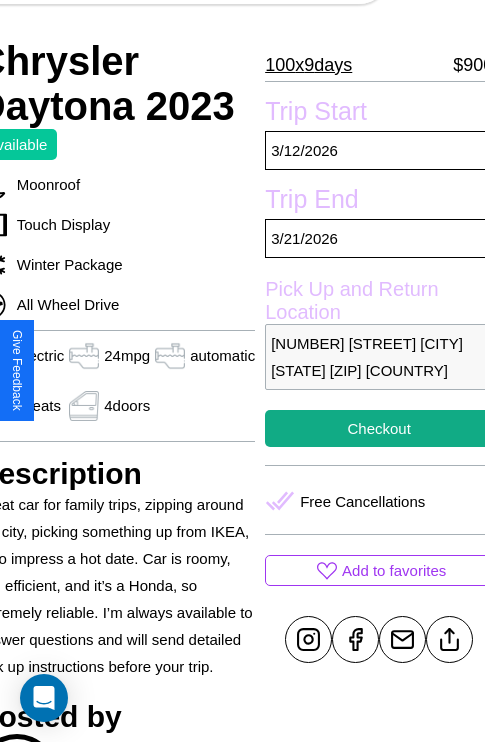click on "2620 Fourth Street  San Francisco California 50609 United States" at bounding box center (379, 357) 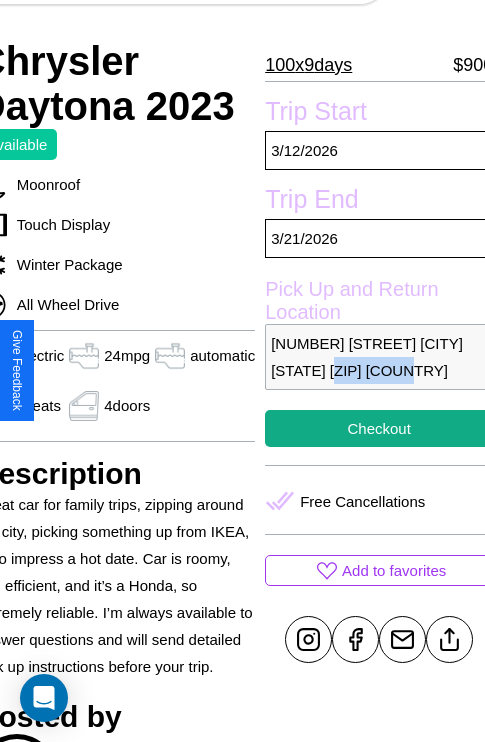 click on "2620 Fourth Street  San Francisco California 50609 United States" at bounding box center (379, 357) 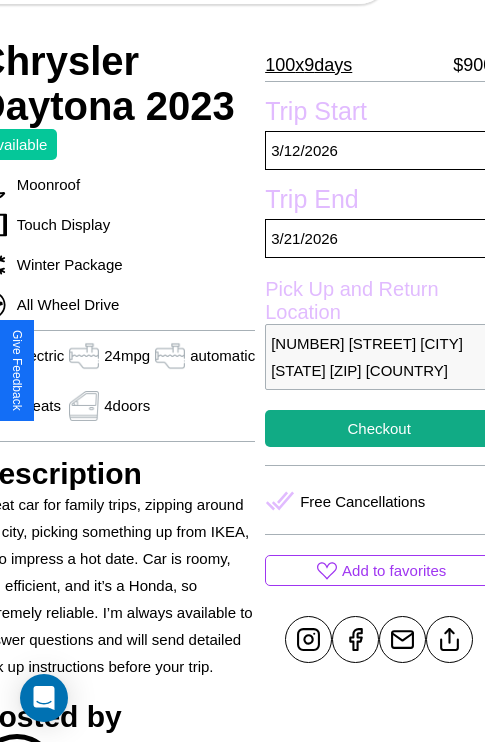 click on "2620 Fourth Street  San Francisco California 50609 United States" at bounding box center (379, 357) 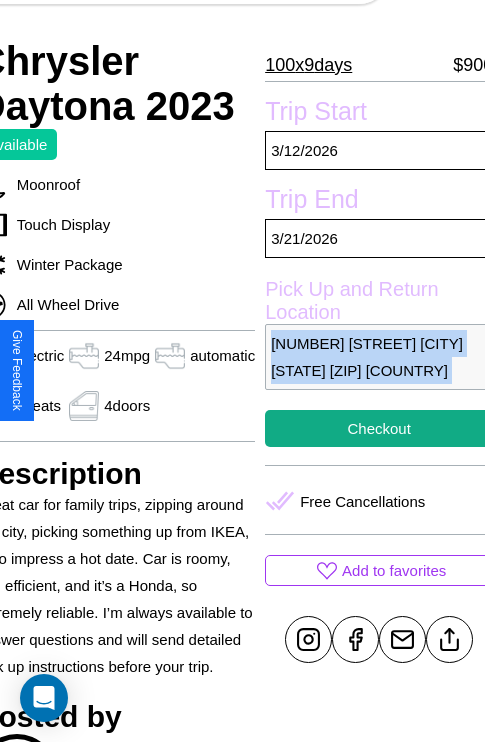 click on "2620 Fourth Street  San Francisco California 50609 United States" at bounding box center [379, 357] 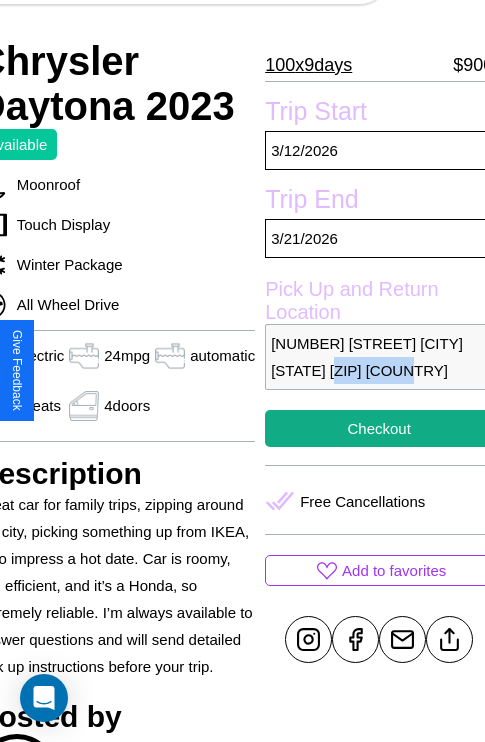 click on "2620 Fourth Street  San Francisco California 50609 United States" at bounding box center (379, 357) 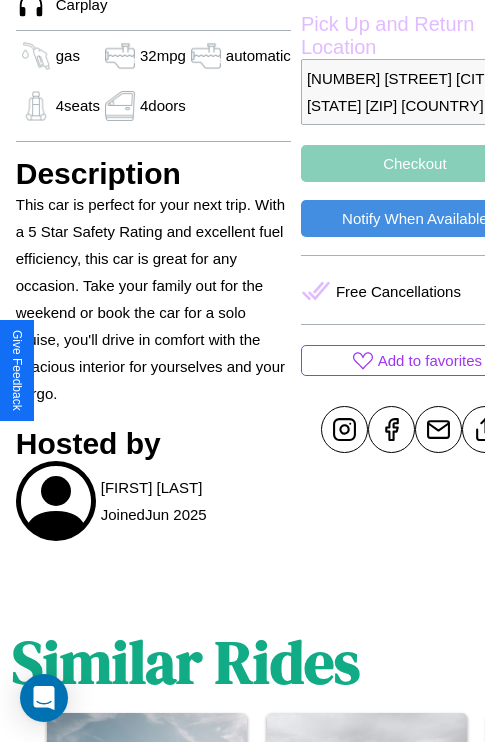 scroll, scrollTop: 754, scrollLeft: 64, axis: both 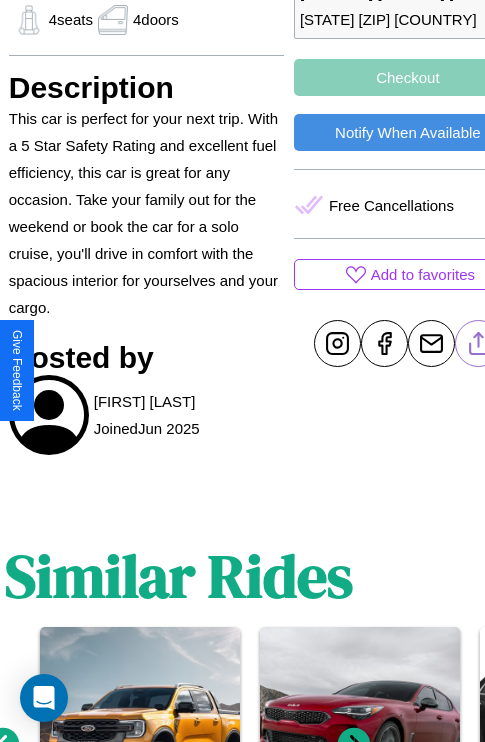 click 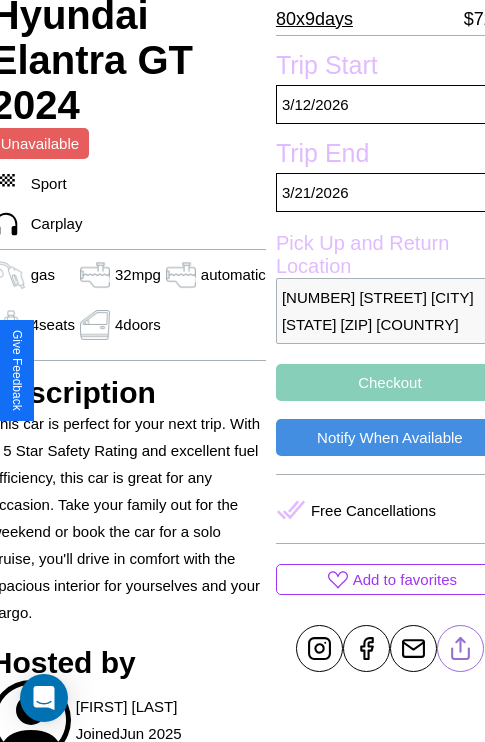 scroll, scrollTop: 403, scrollLeft: 84, axis: both 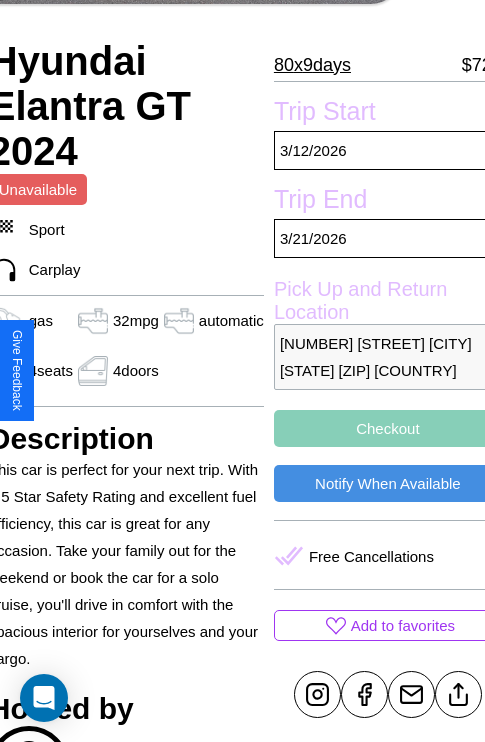 click on "6462 Maple Street  San Francisco California 29989 United States" at bounding box center [388, 357] 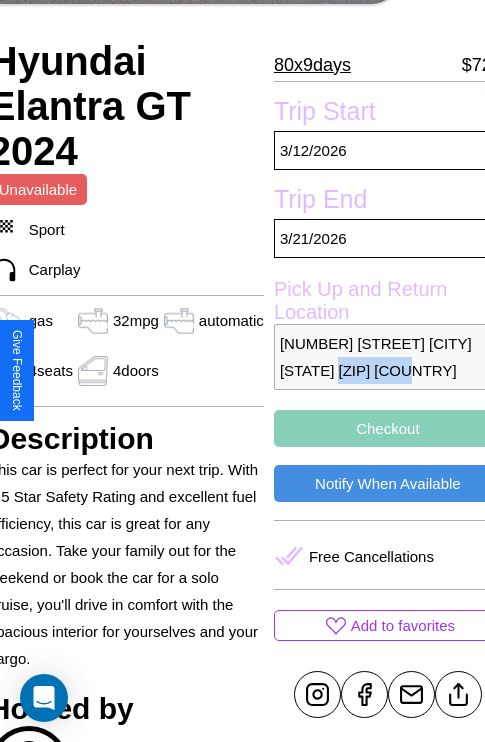 click on "6462 Maple Street  San Francisco California 29989 United States" at bounding box center [388, 357] 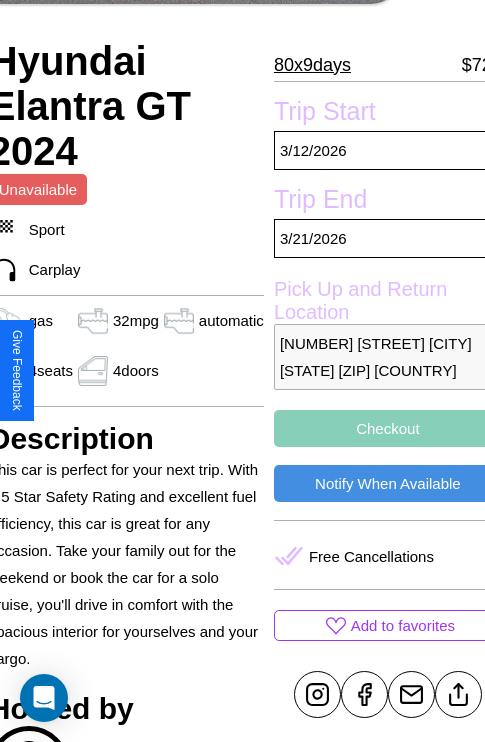 click on "6462 Maple Street  San Francisco California 29989 United States" at bounding box center (388, 357) 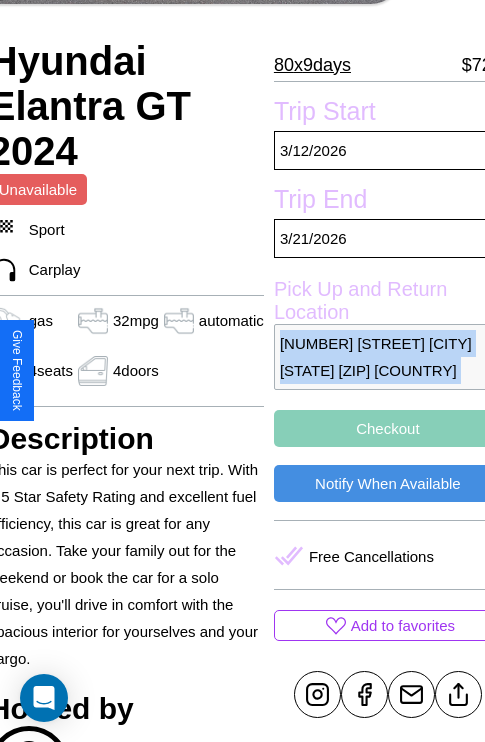 click on "6462 Maple Street  San Francisco California 29989 United States" at bounding box center (388, 357) 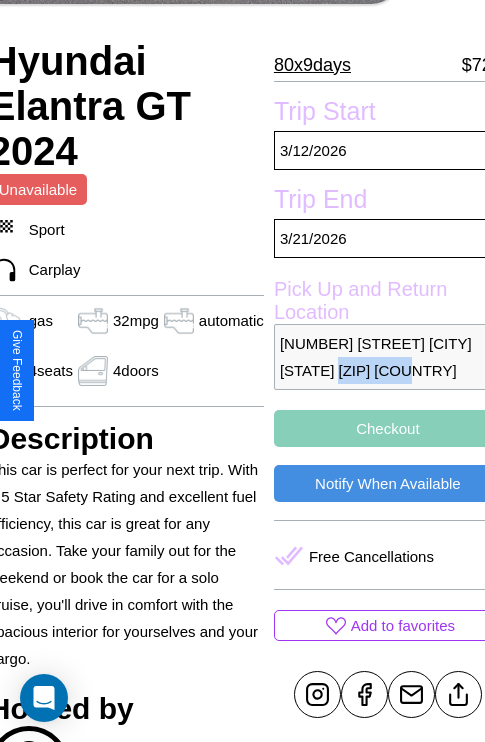 click on "6462 Maple Street  San Francisco California 29989 United States" at bounding box center (388, 357) 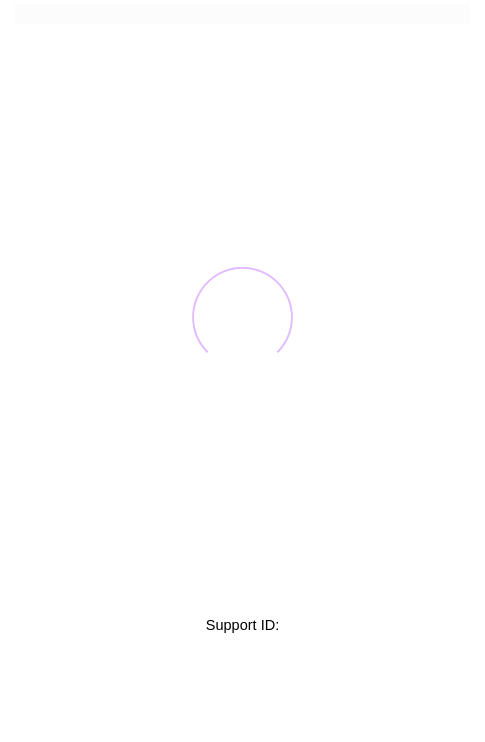 scroll, scrollTop: 0, scrollLeft: 0, axis: both 